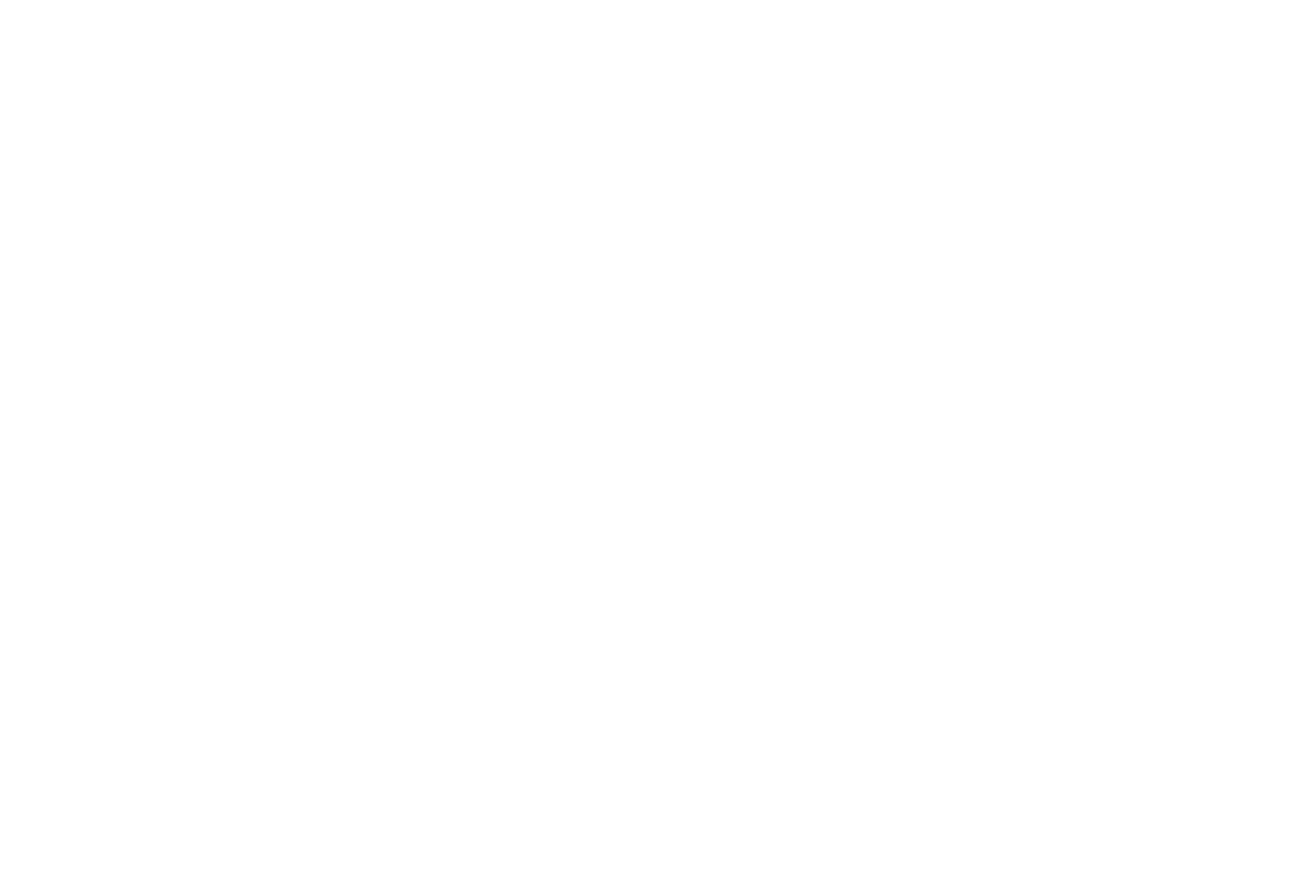 scroll, scrollTop: 0, scrollLeft: 0, axis: both 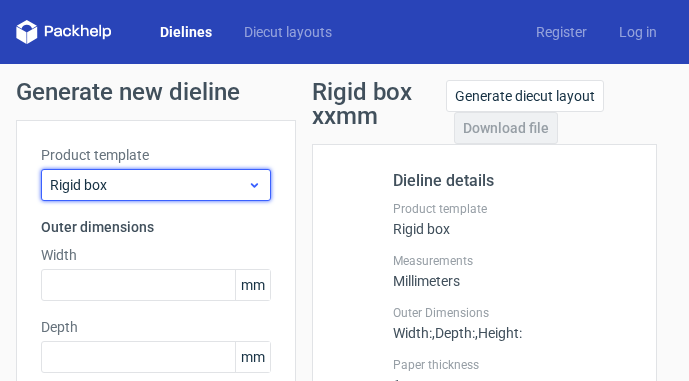click on "Rigid box" at bounding box center (156, 185) 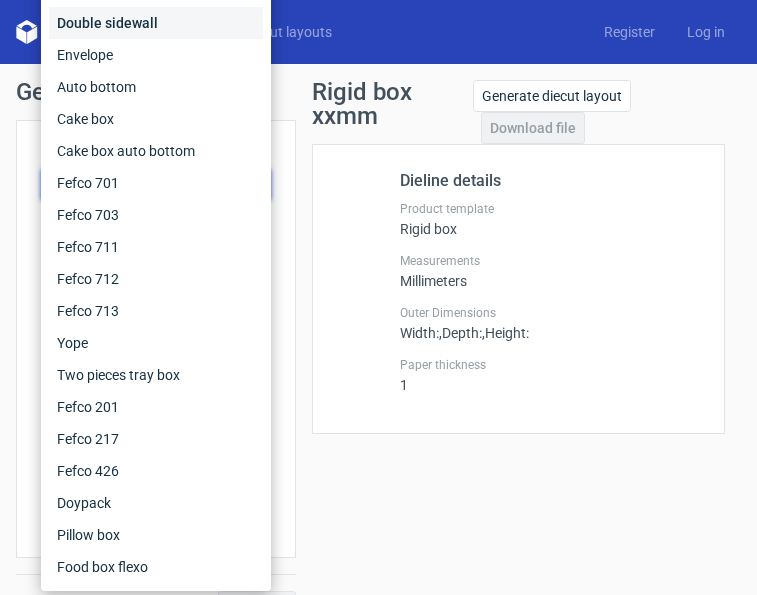 click on "Double sidewall" at bounding box center (156, 23) 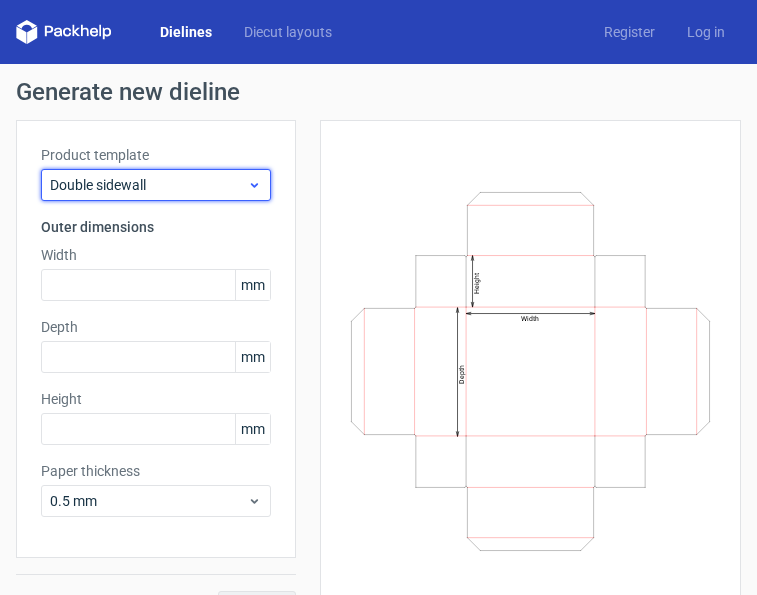 click on "Double sidewall" at bounding box center (148, 185) 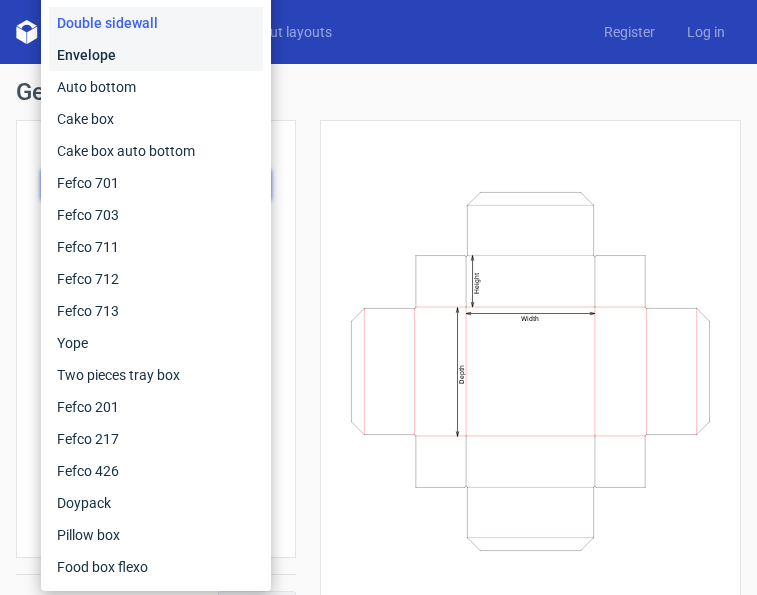click on "Envelope" at bounding box center (156, 55) 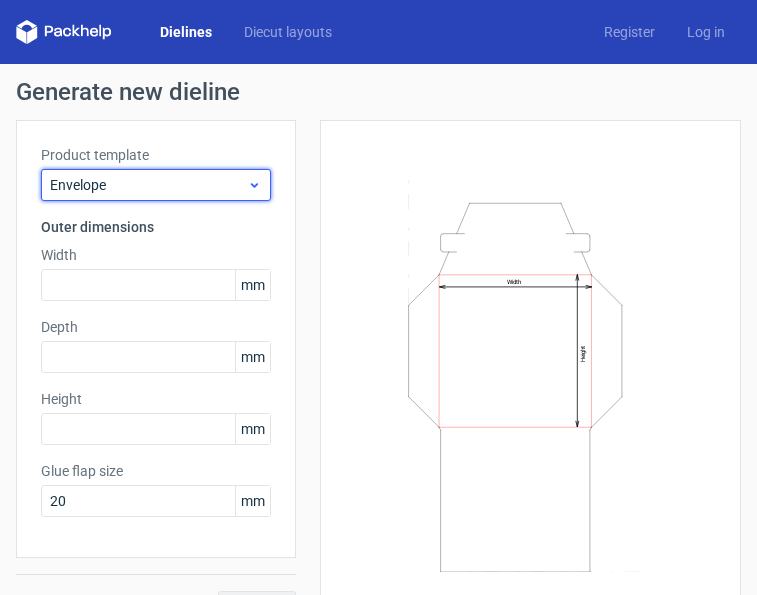 click on "Envelope" at bounding box center (148, 185) 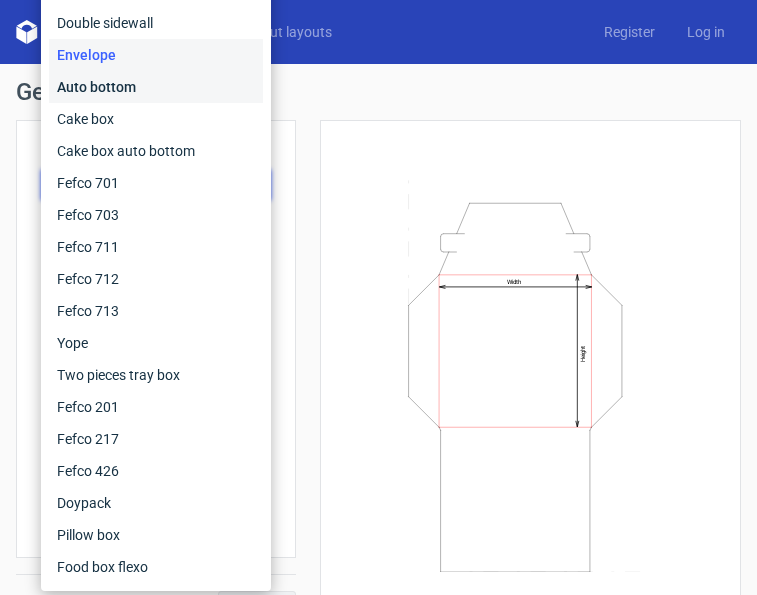 click on "Auto bottom" at bounding box center [156, 87] 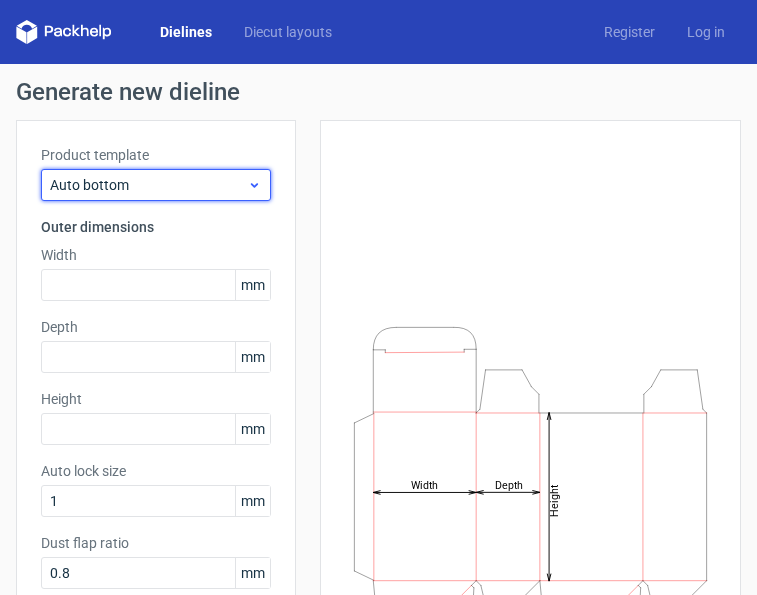 click on "Auto bottom" at bounding box center [156, 185] 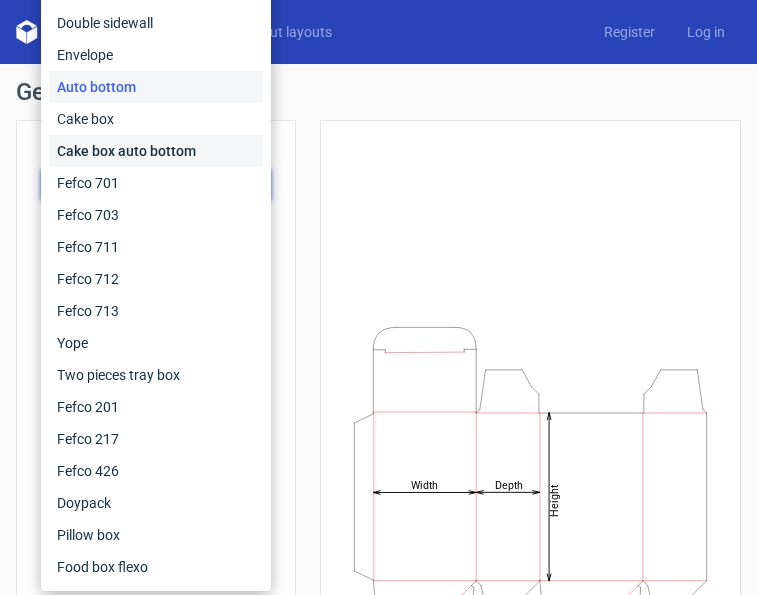 click on "Cake box auto bottom" at bounding box center (156, 151) 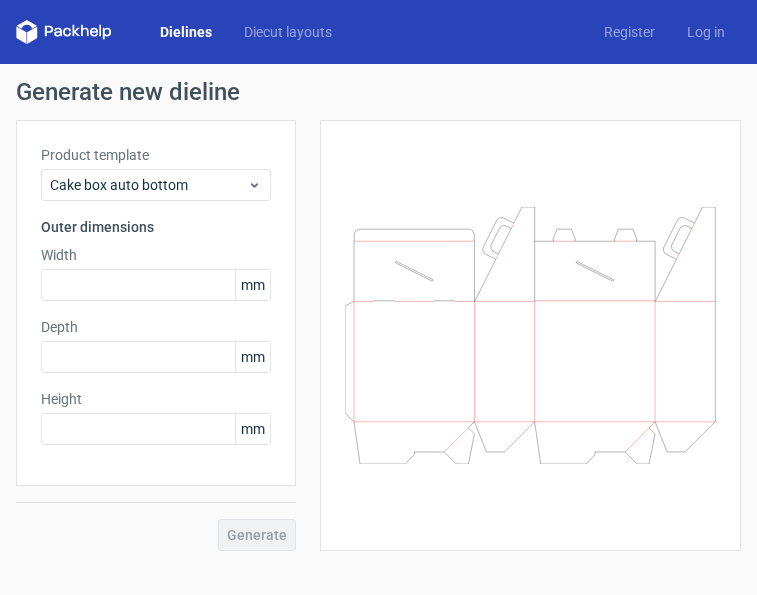 click on "Product template Cake box auto bottom Outer dimensions Width mm Depth mm Height mm" at bounding box center [156, 303] 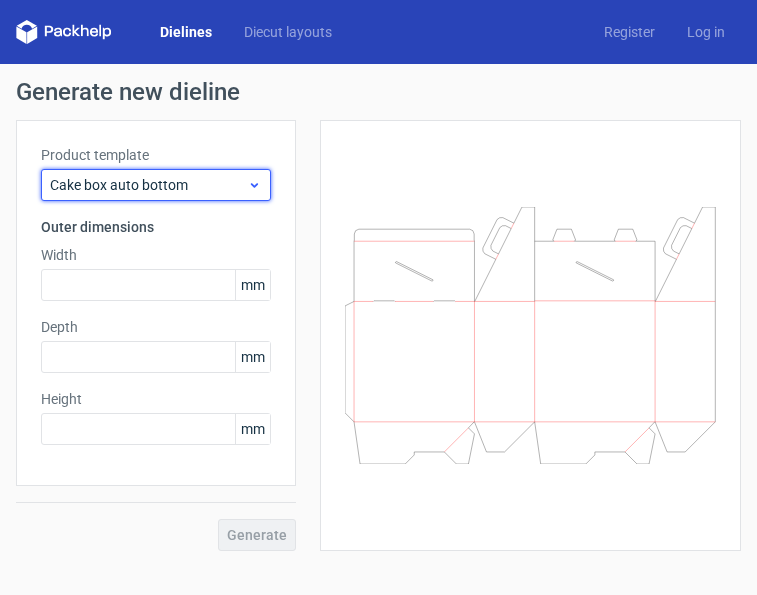 click on "Cake box auto bottom" at bounding box center [148, 185] 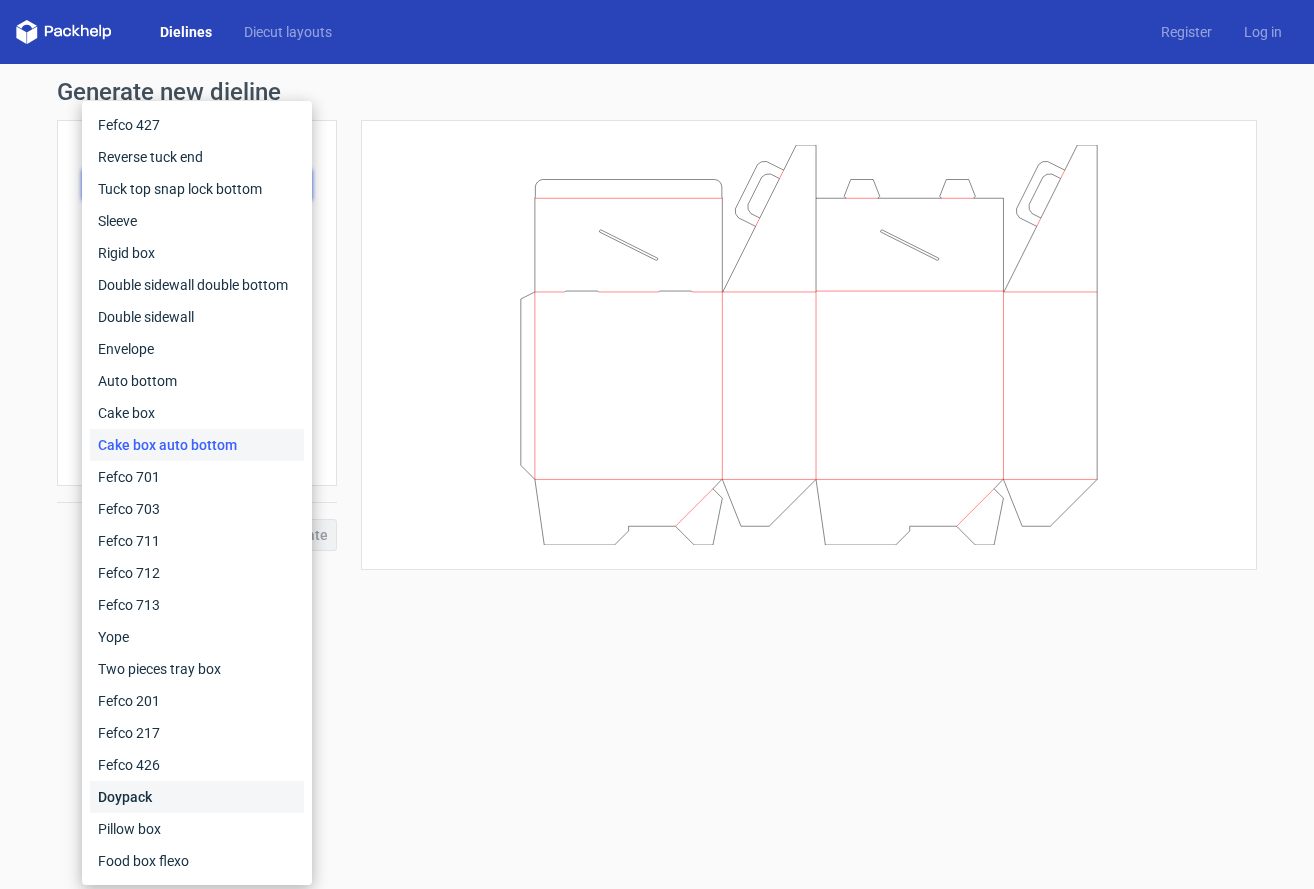 click on "Doypack" at bounding box center [197, 797] 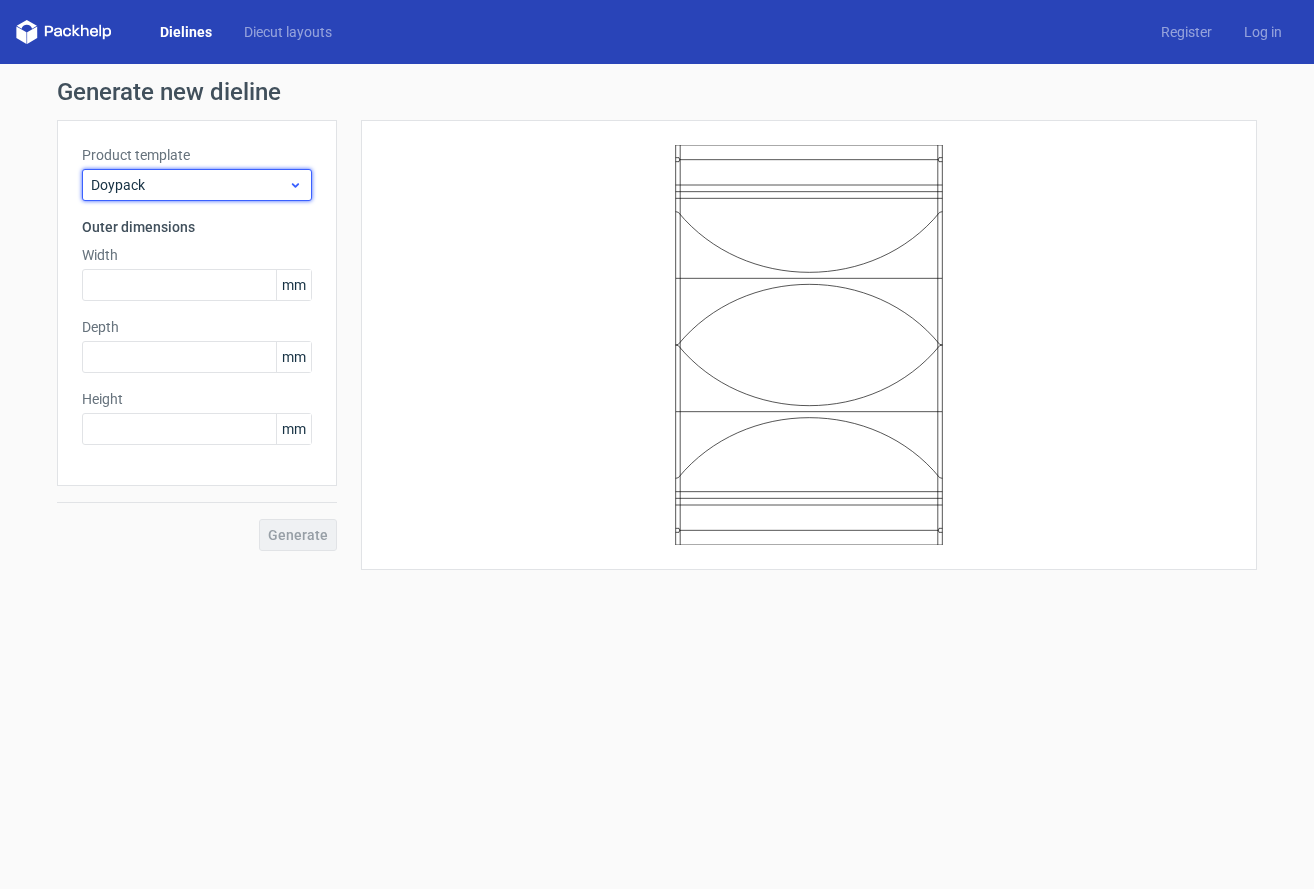 click on "Doypack" at bounding box center (197, 185) 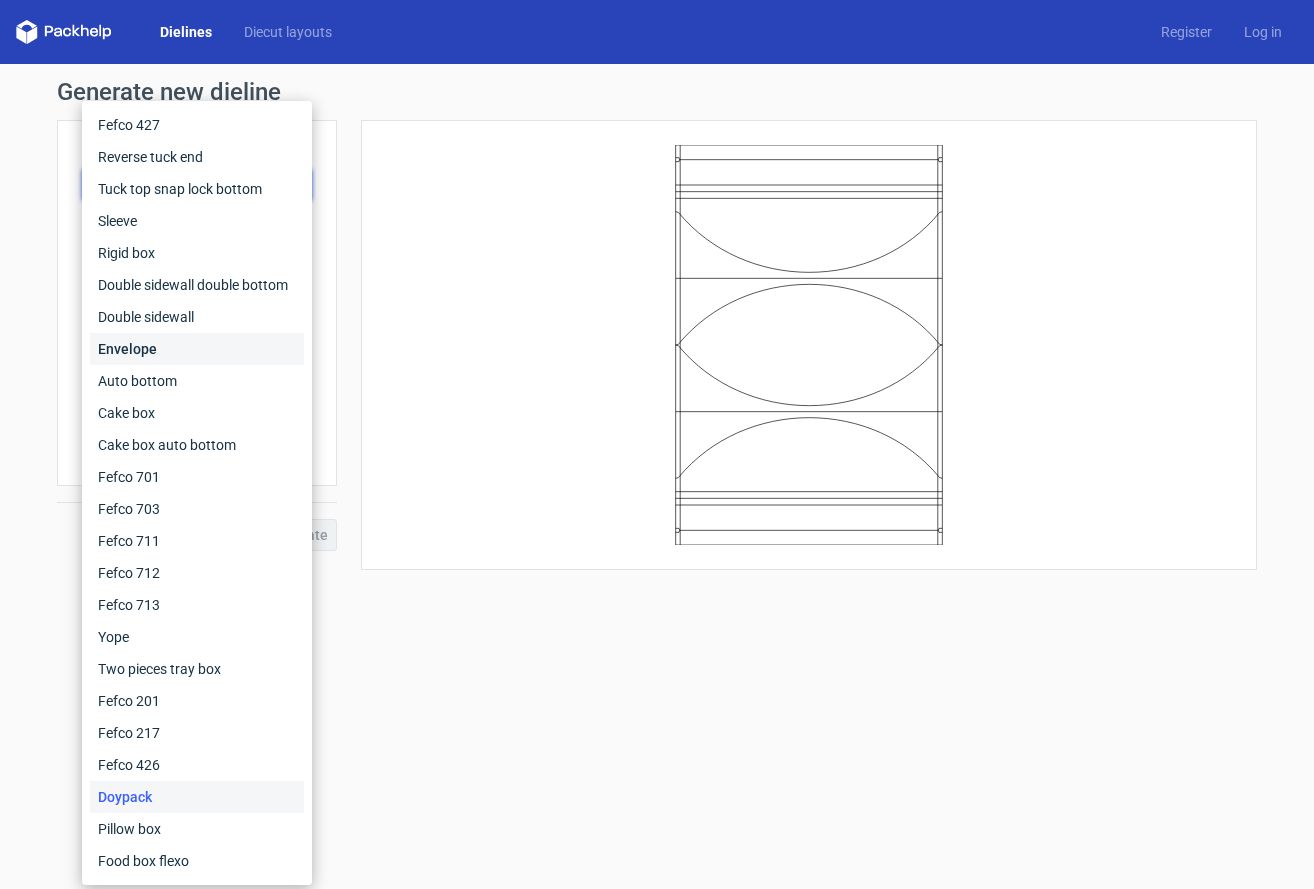click on "Envelope" at bounding box center [197, 349] 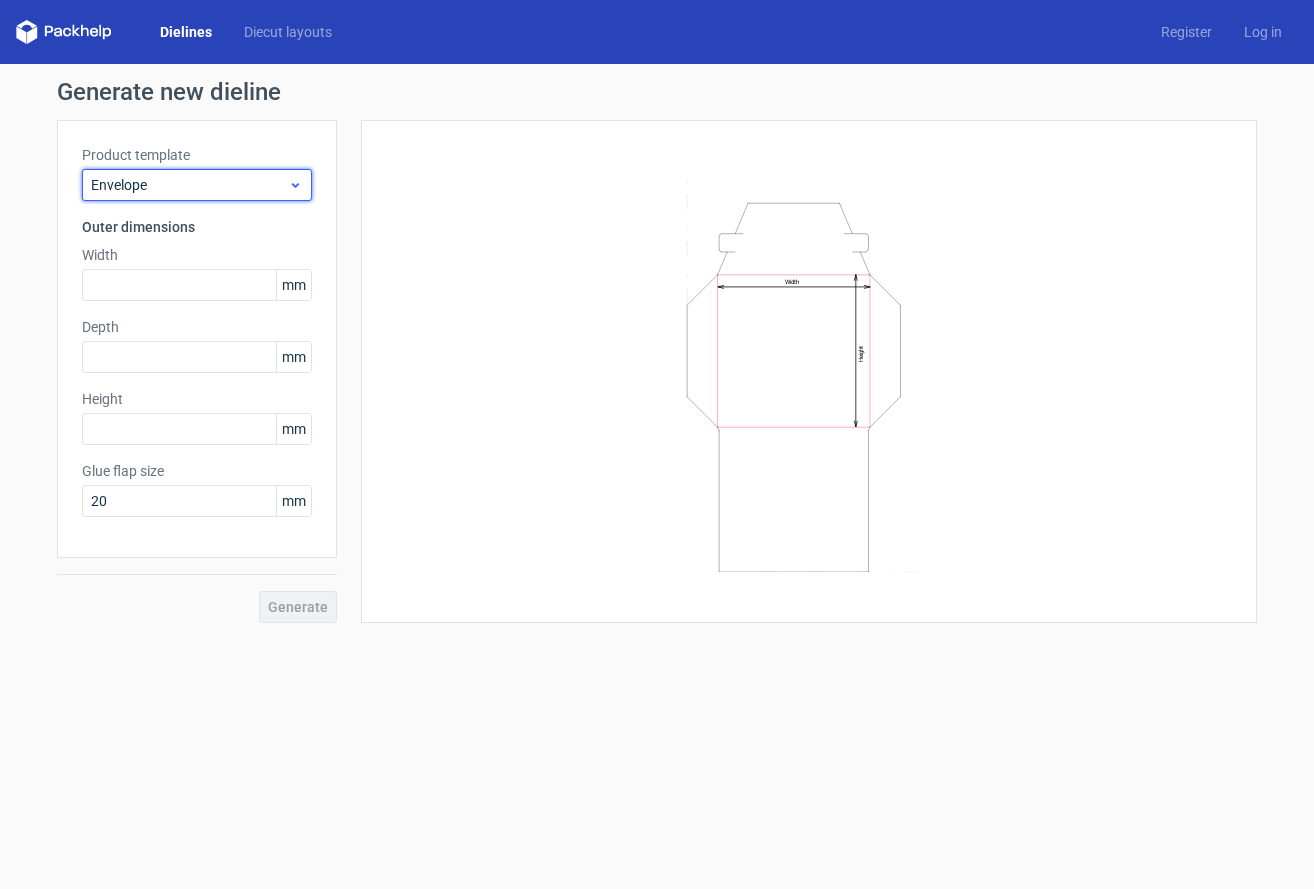 click on "Envelope" at bounding box center (197, 185) 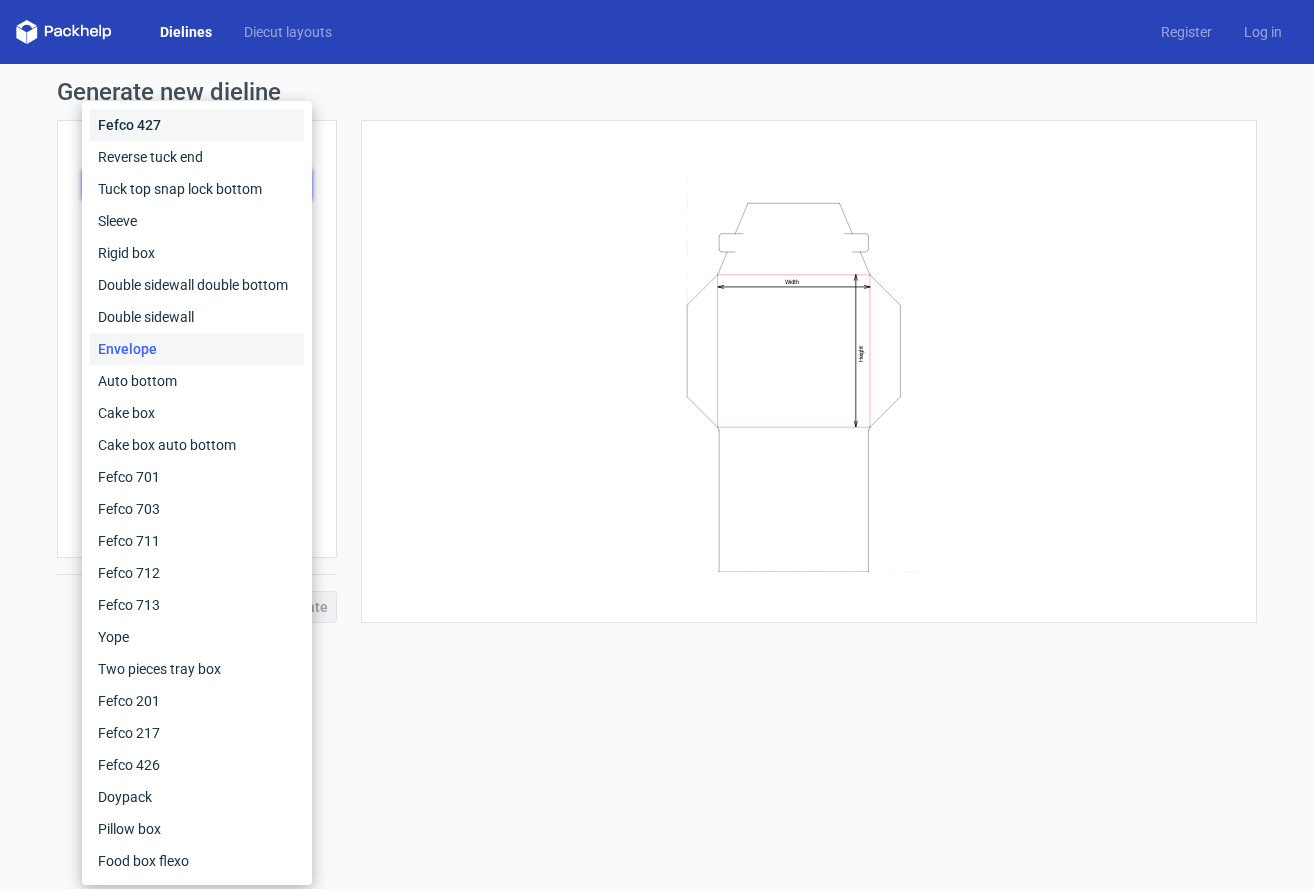 click on "Fefco 427" at bounding box center [197, 125] 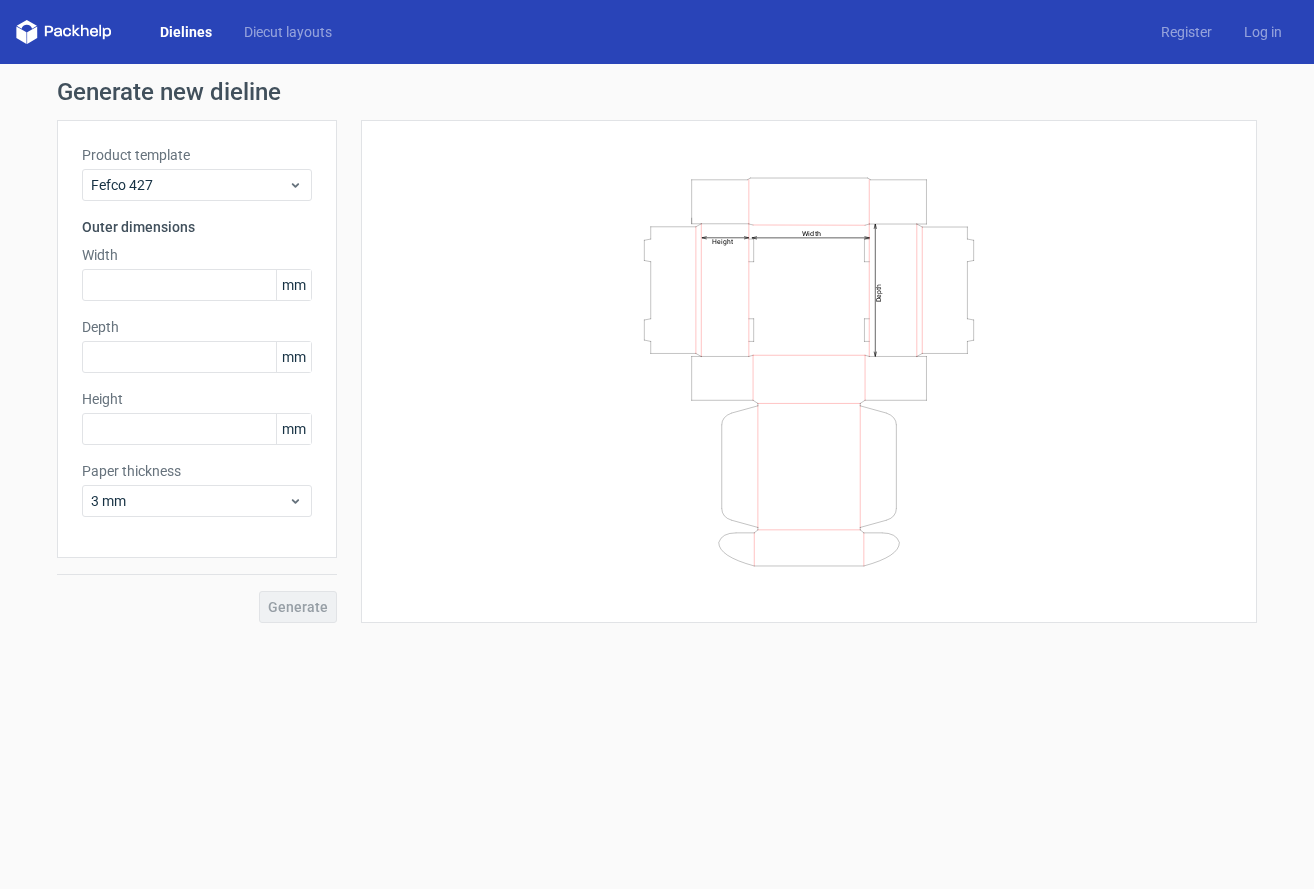 click on "Product template Fefco 427 Outer dimensions Width mm Depth mm Height mm Paper thickness 3 mm" at bounding box center [197, 339] 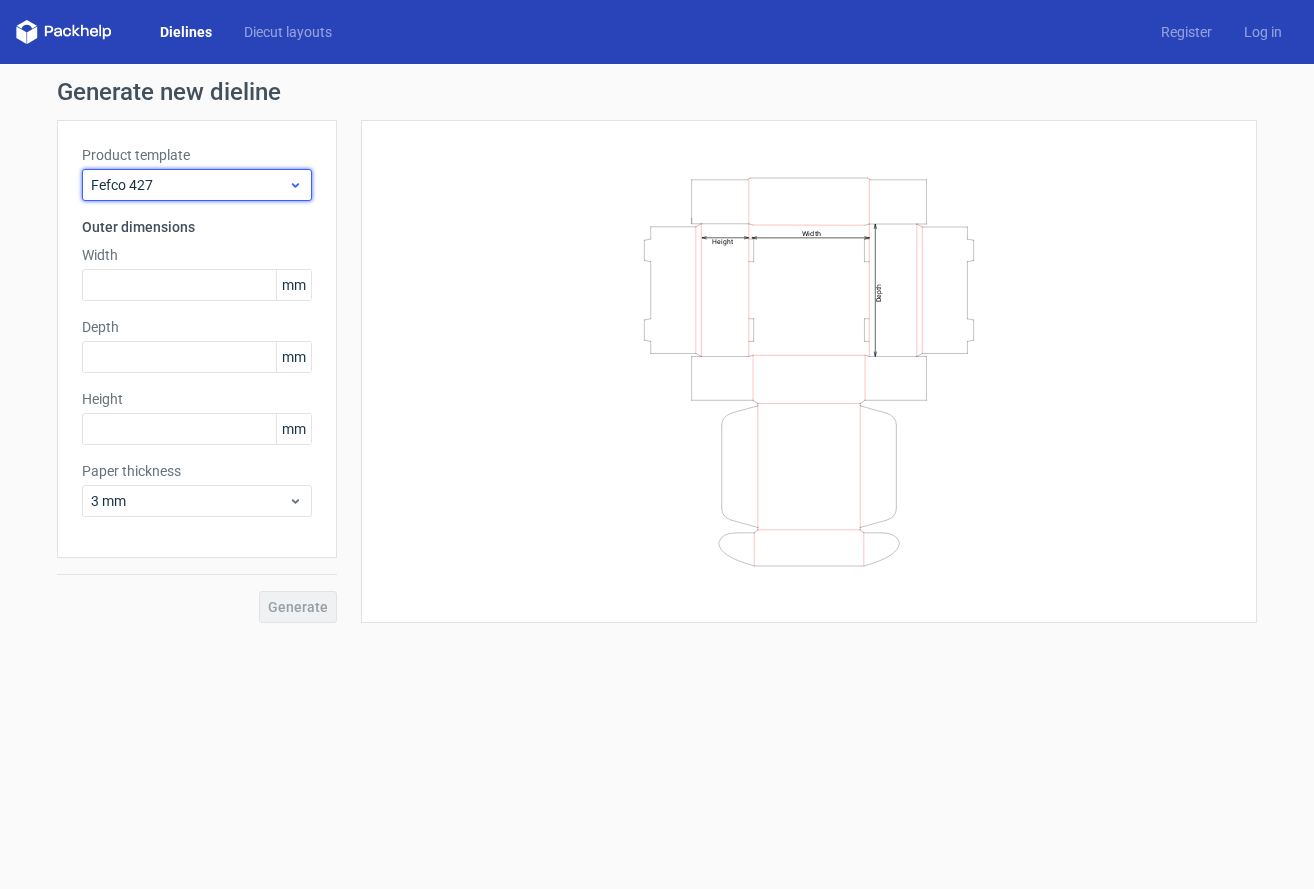 click on "Fefco 427" at bounding box center (189, 185) 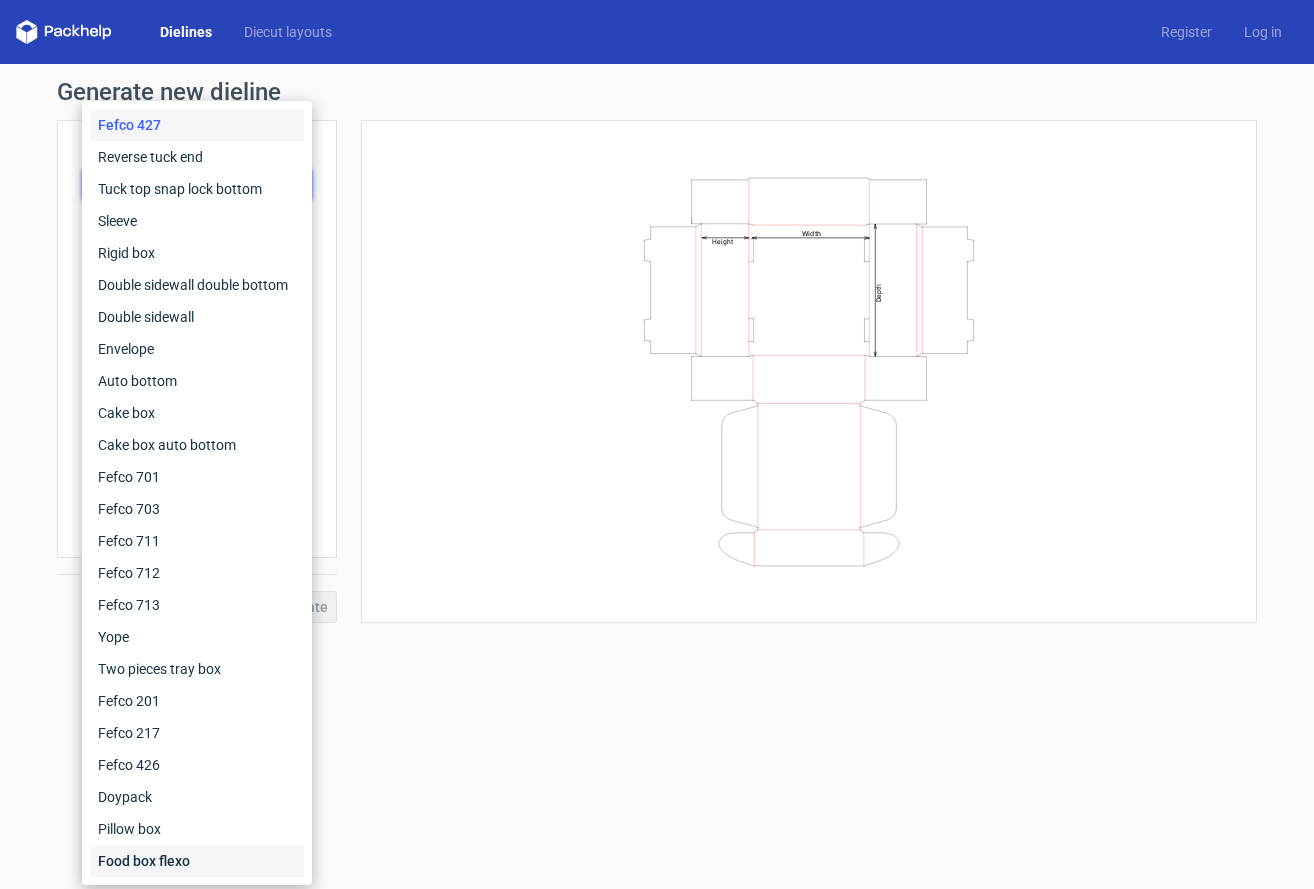 click on "Food box flexo" at bounding box center [197, 861] 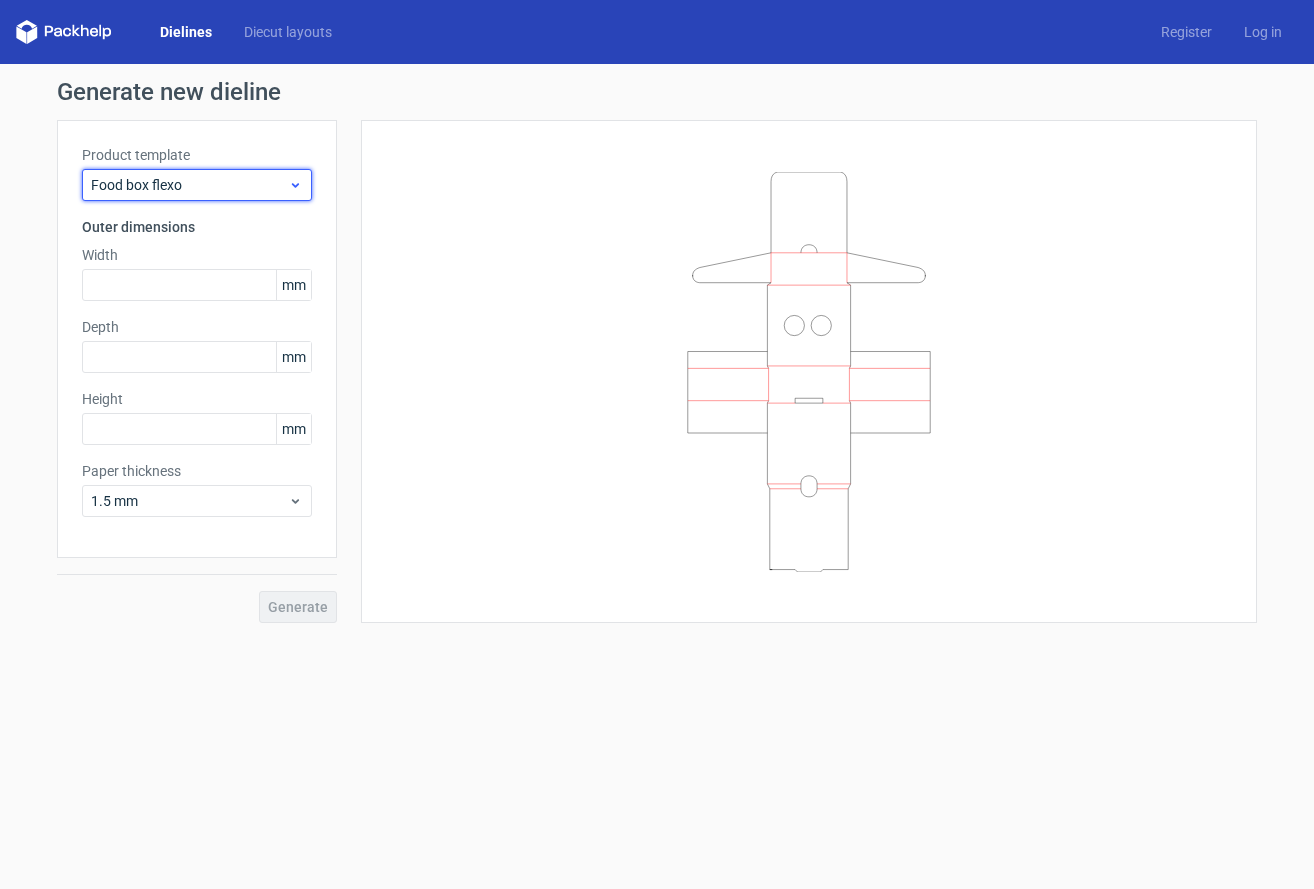 click on "Food box flexo" at bounding box center (189, 185) 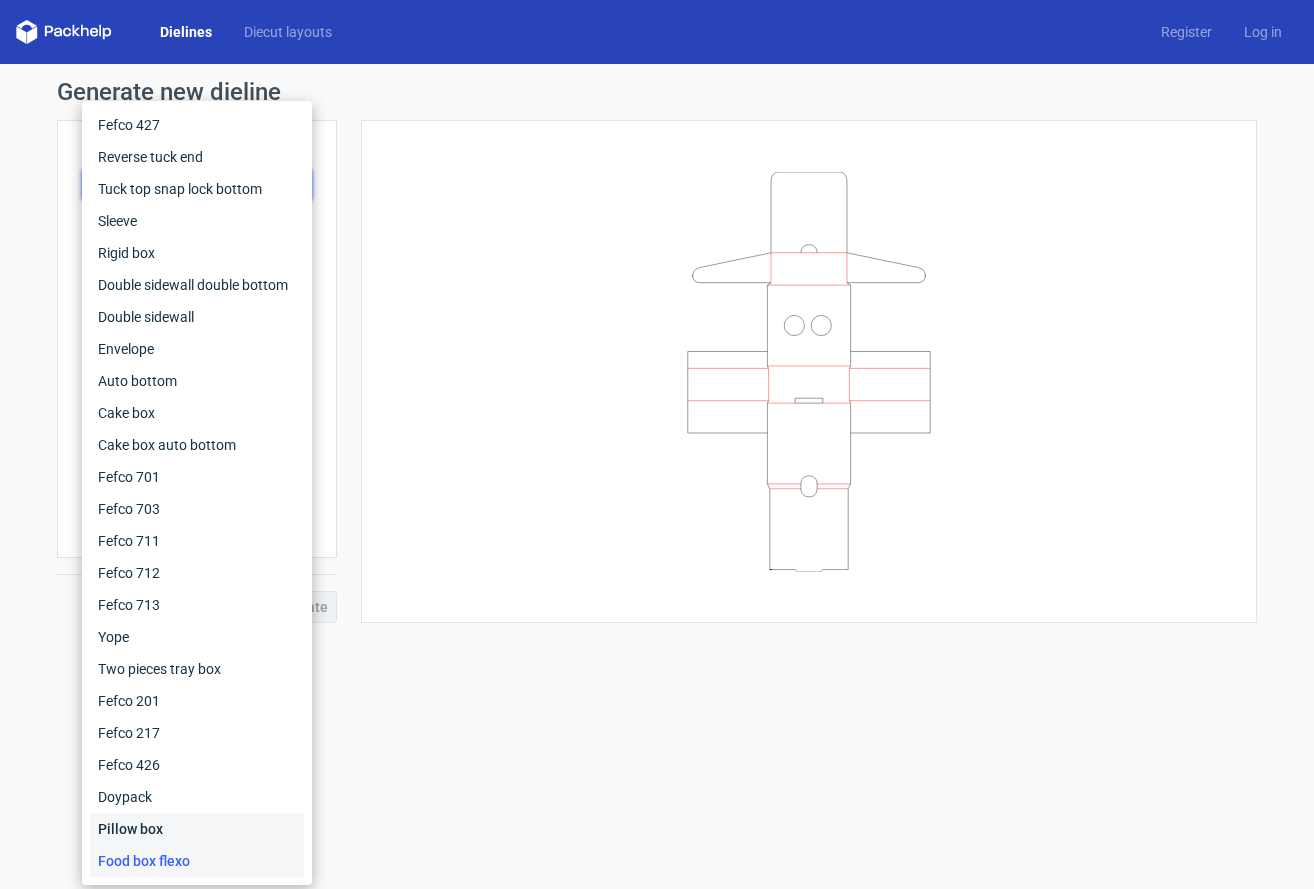 click on "Pillow box" at bounding box center [197, 829] 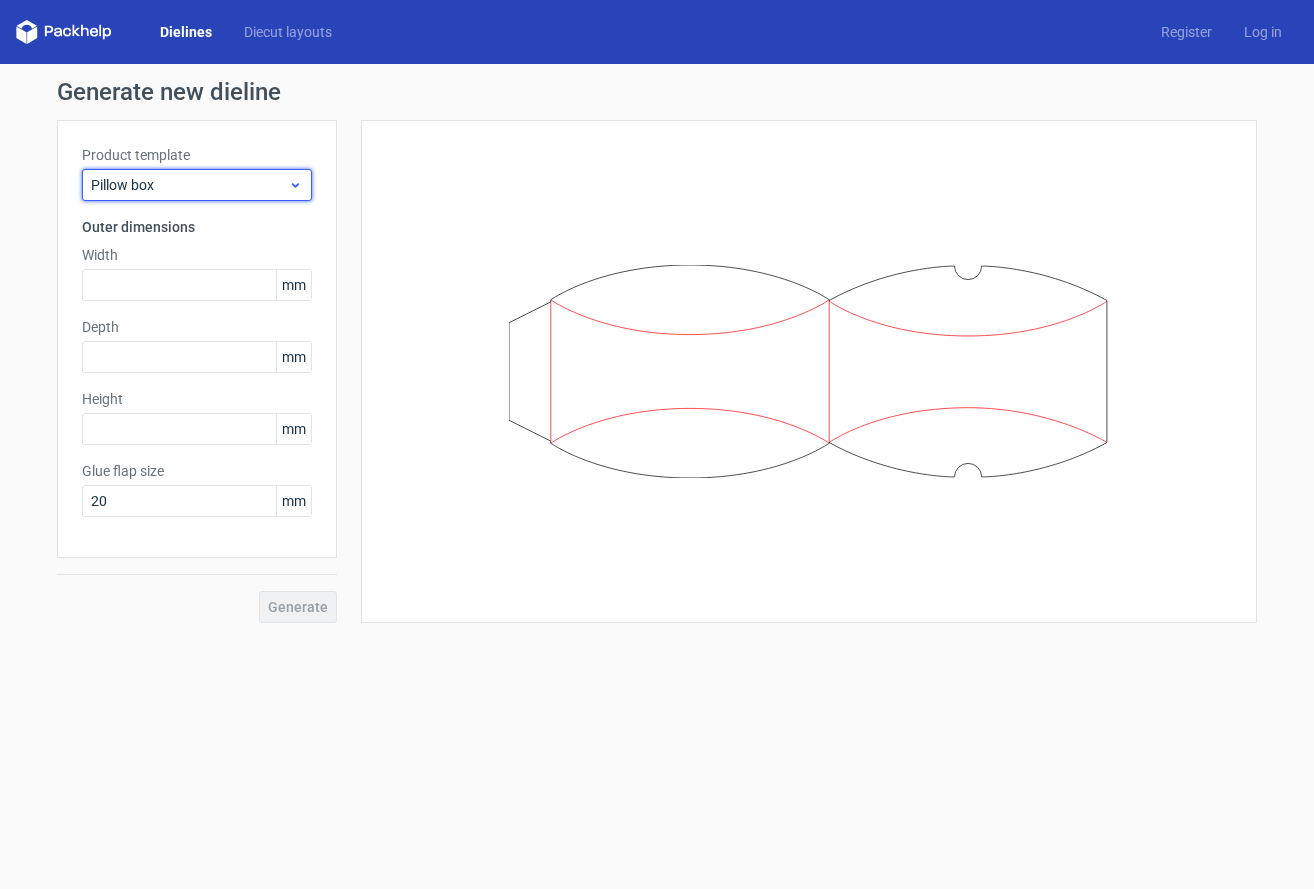 click on "Pillow box" at bounding box center [189, 185] 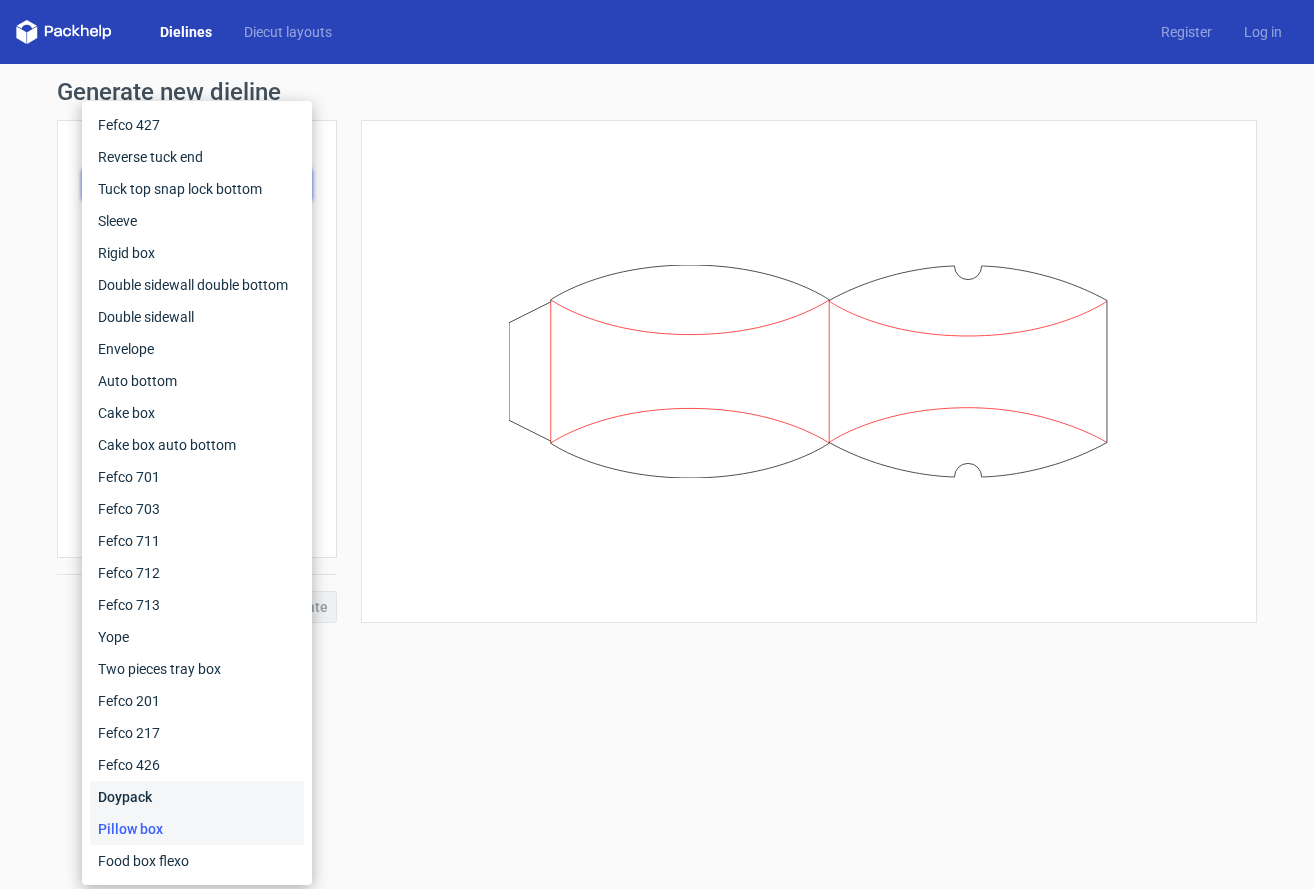 click on "Doypack" at bounding box center (197, 797) 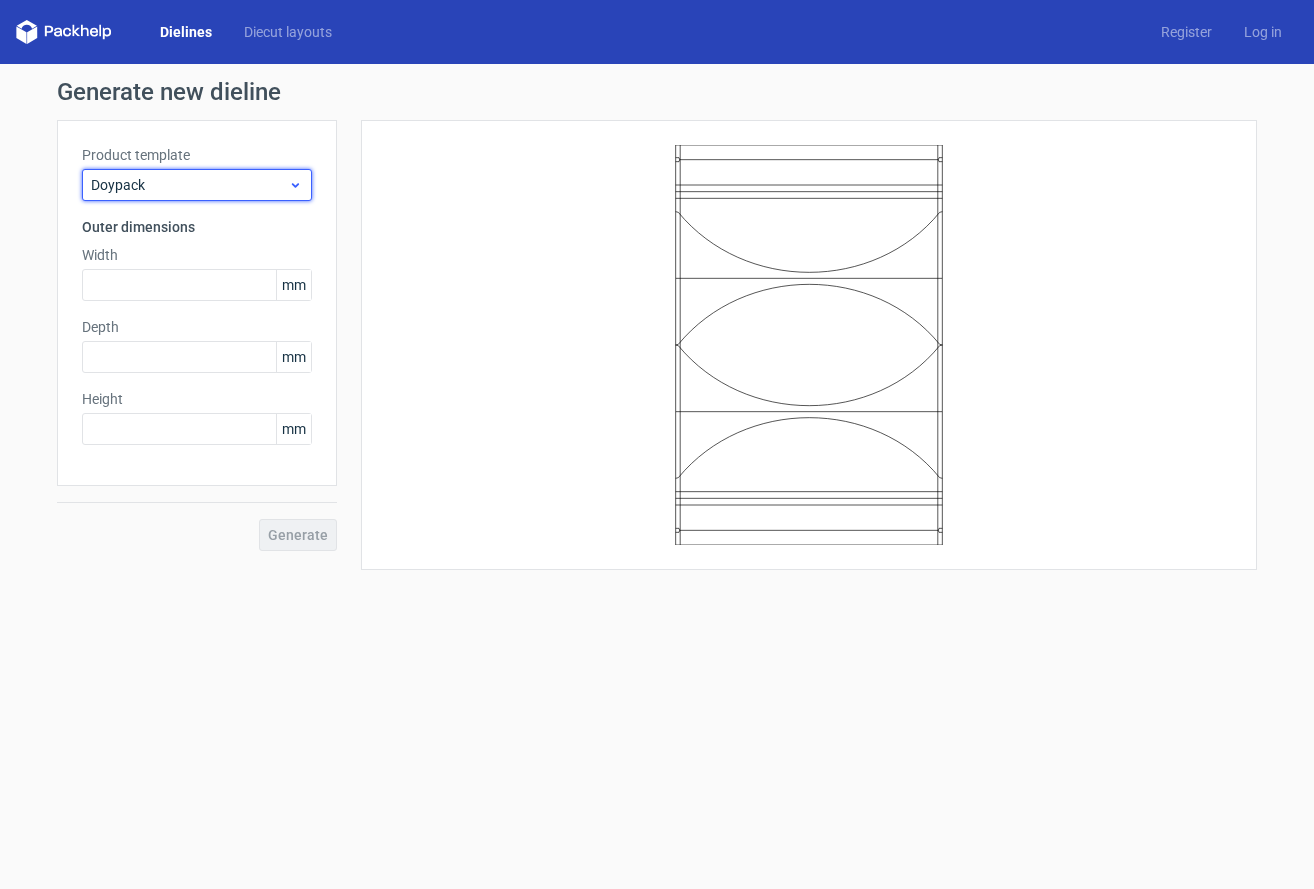 click on "Doypack" at bounding box center (197, 185) 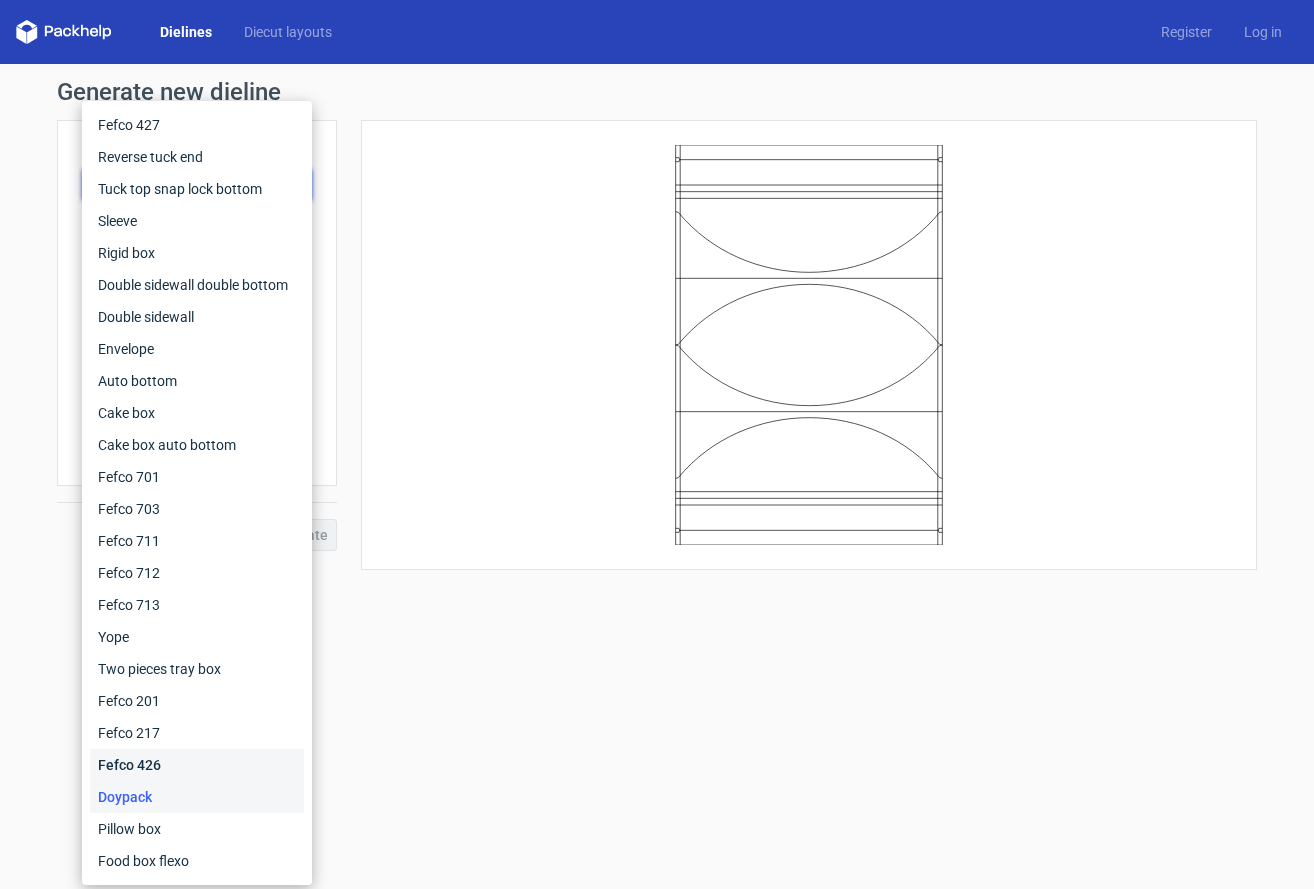 drag, startPoint x: 233, startPoint y: 764, endPoint x: 243, endPoint y: 689, distance: 75.66373 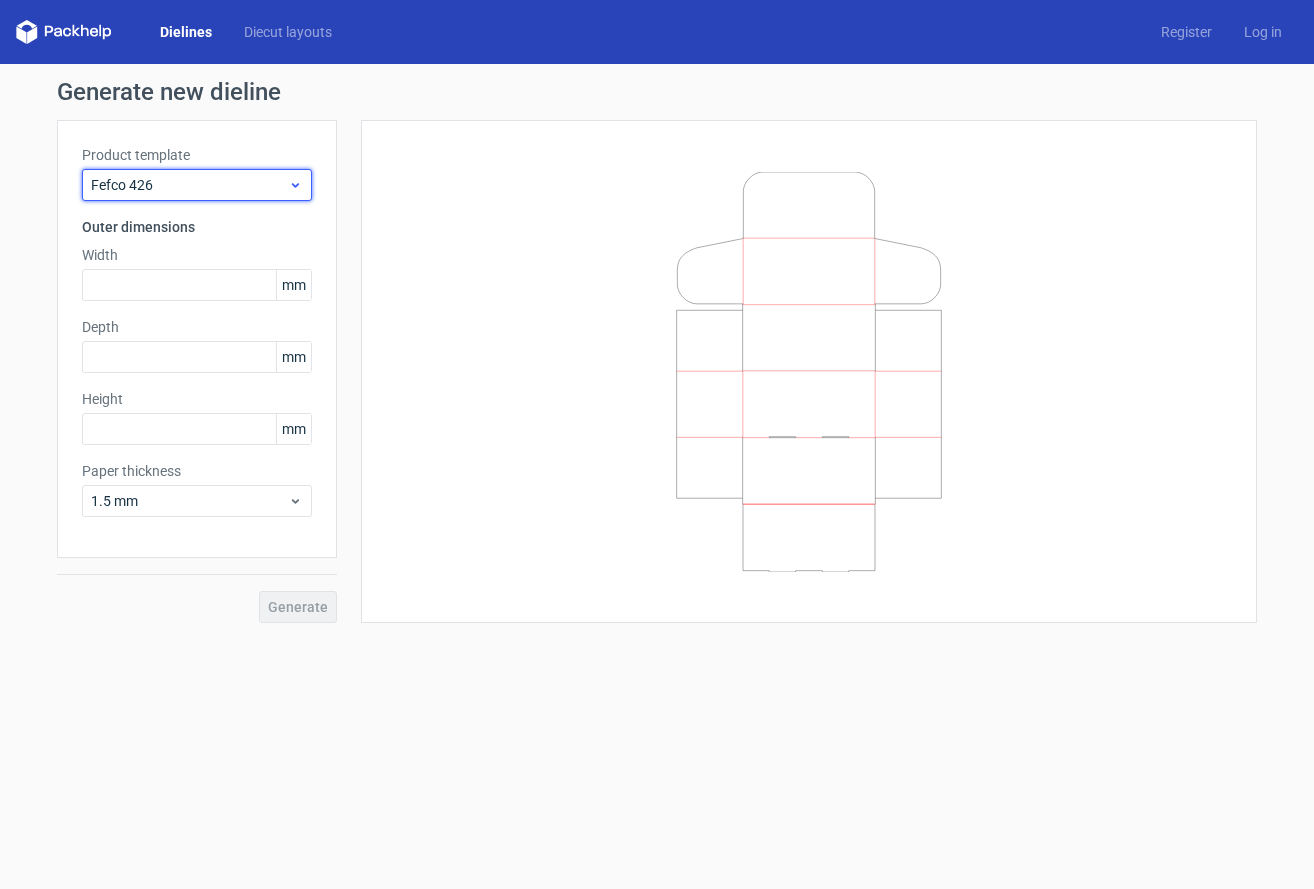 click on "Fefco 426" at bounding box center [189, 185] 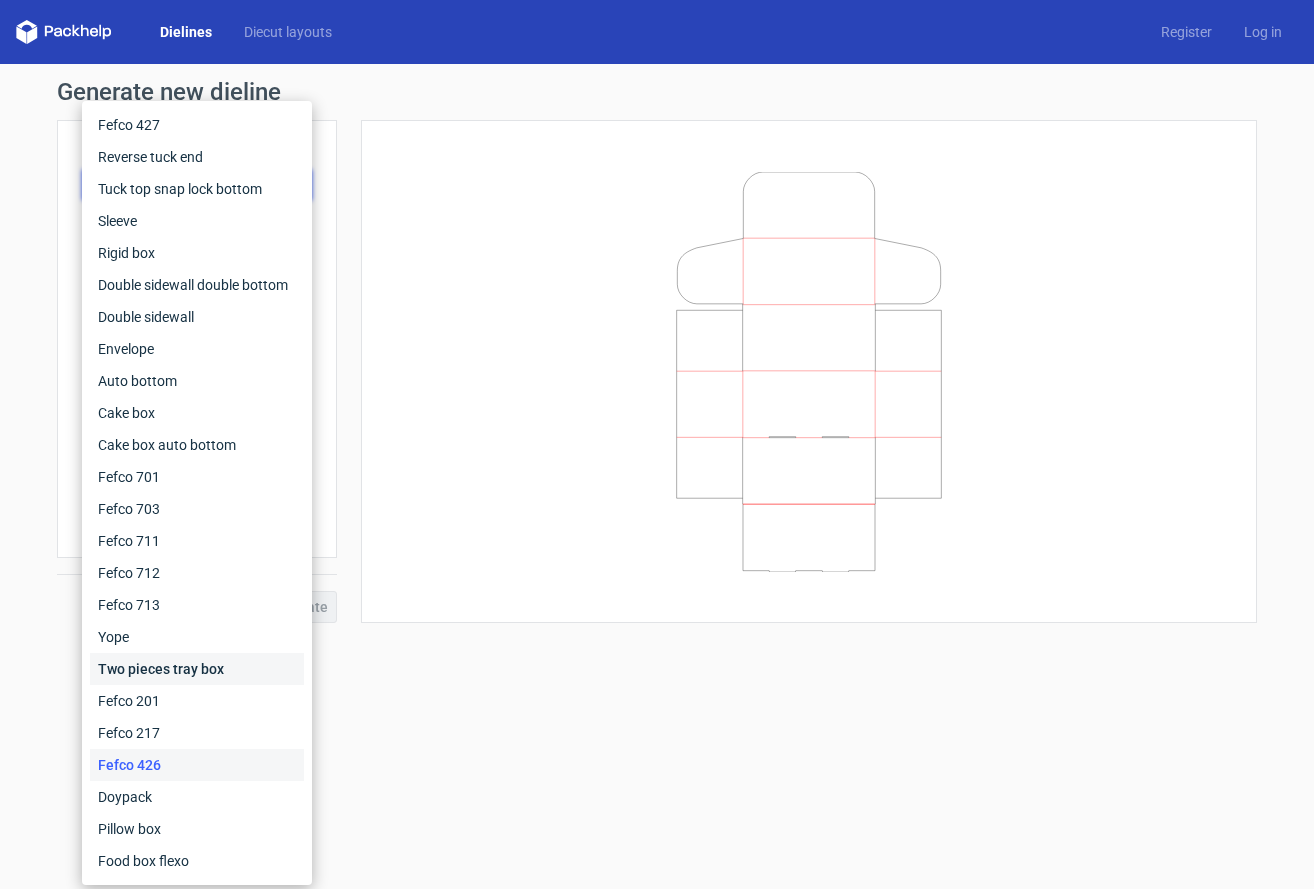 click on "Two pieces tray box" at bounding box center (197, 669) 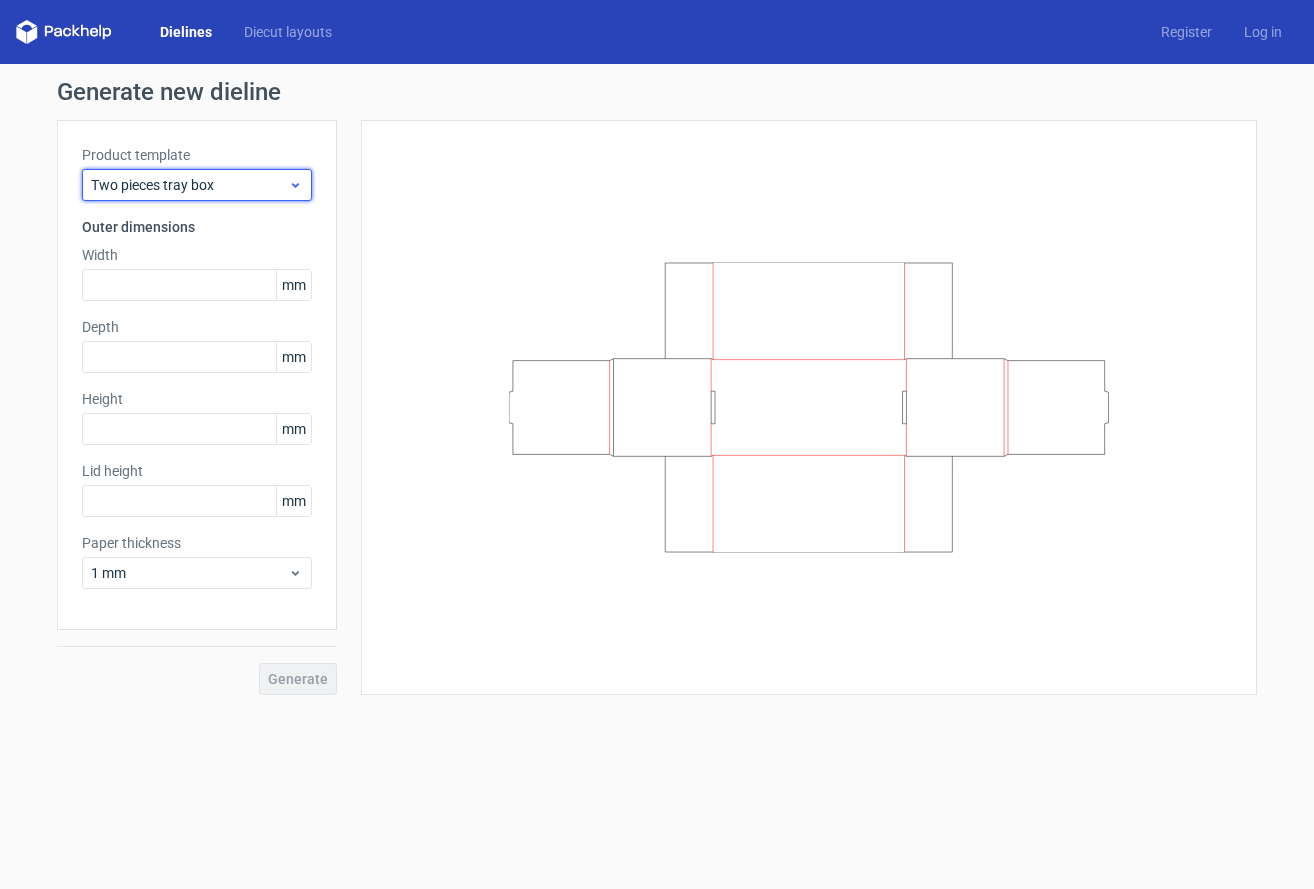 click on "Two pieces tray box" at bounding box center [189, 185] 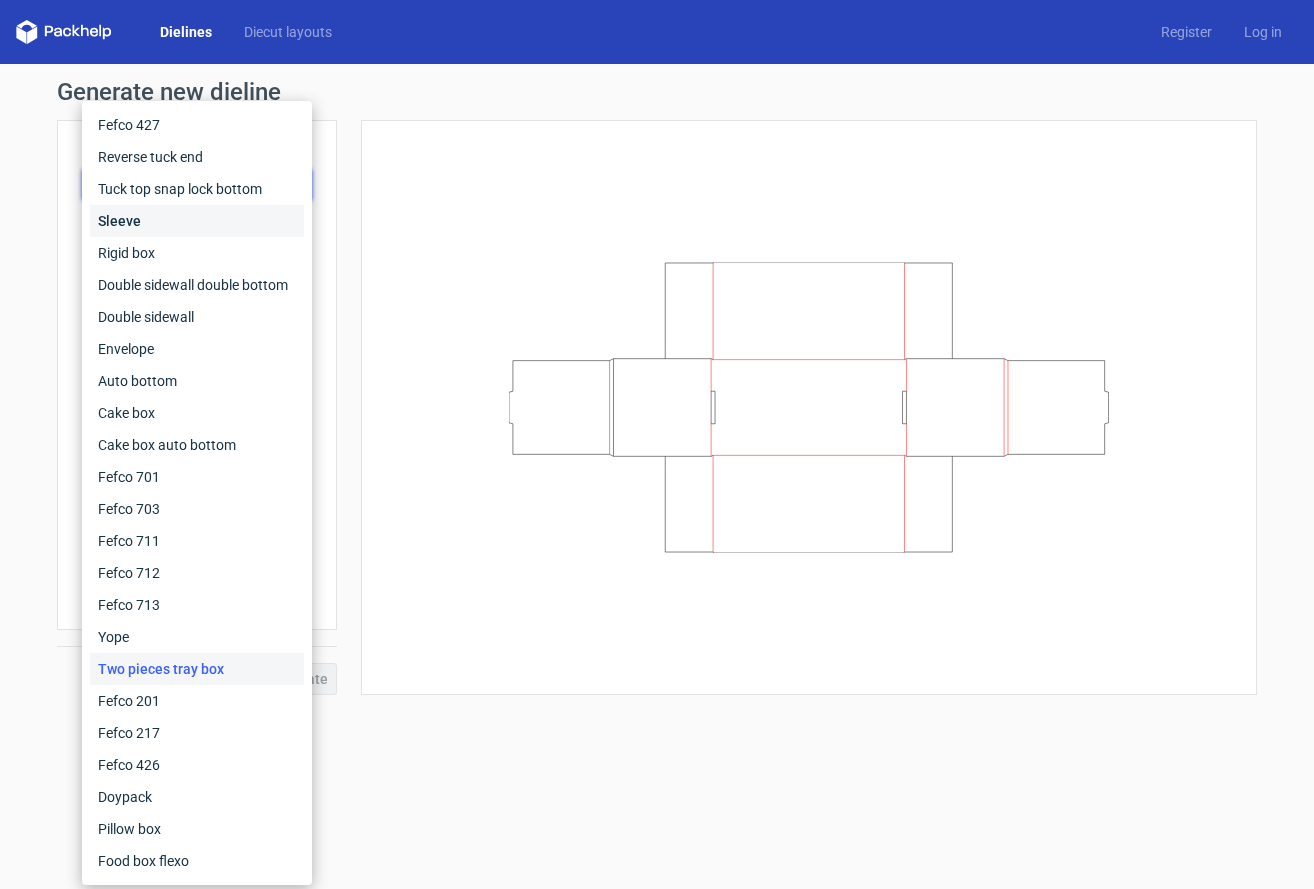 click on "Sleeve" at bounding box center (197, 221) 